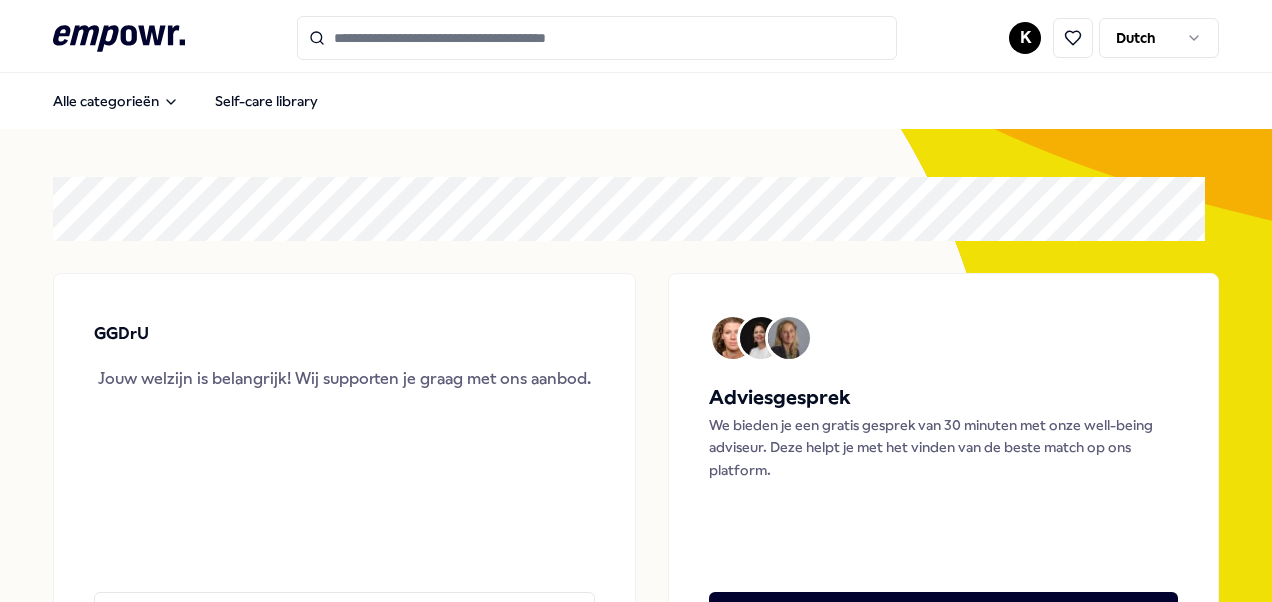 scroll, scrollTop: 0, scrollLeft: 0, axis: both 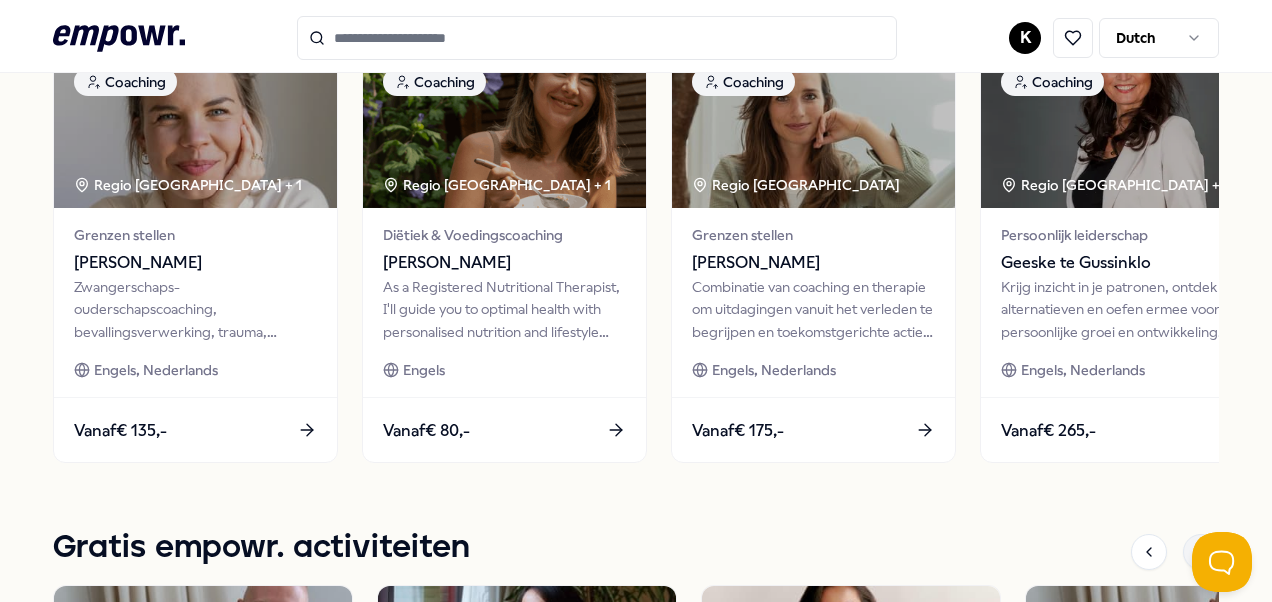 click 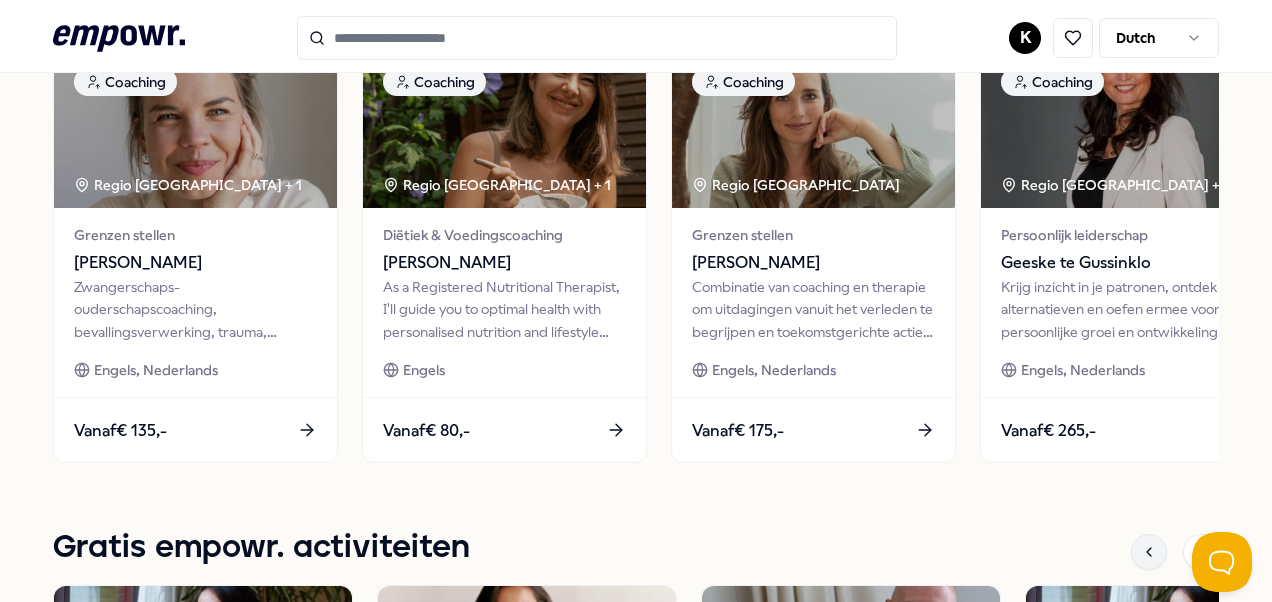click 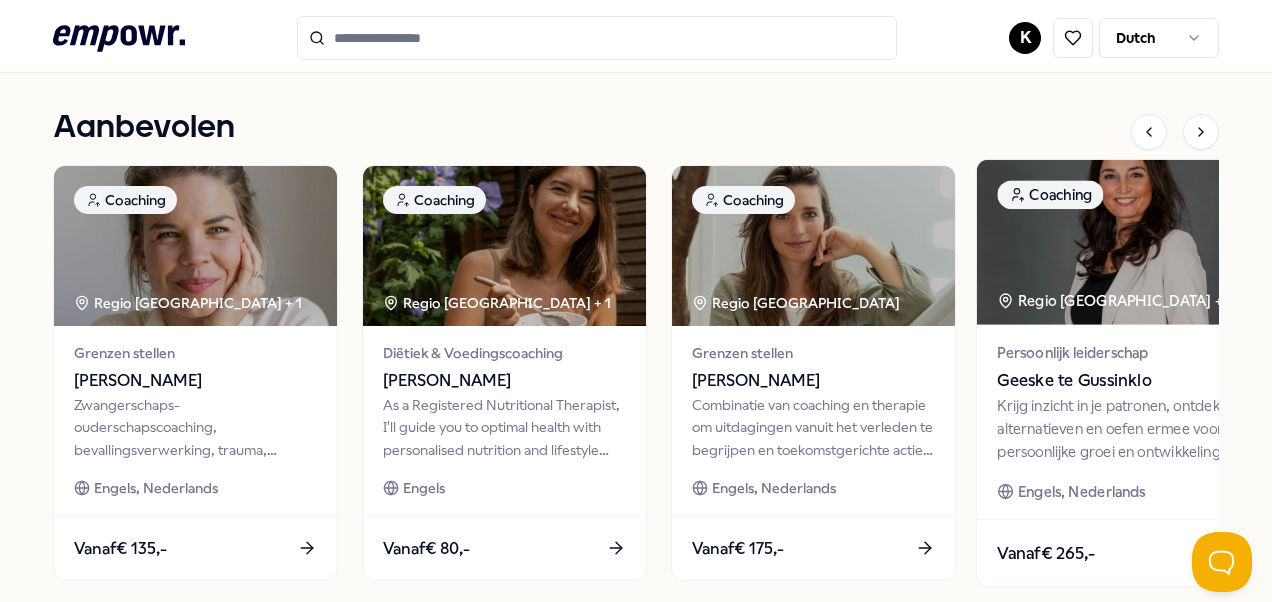 scroll, scrollTop: 800, scrollLeft: 0, axis: vertical 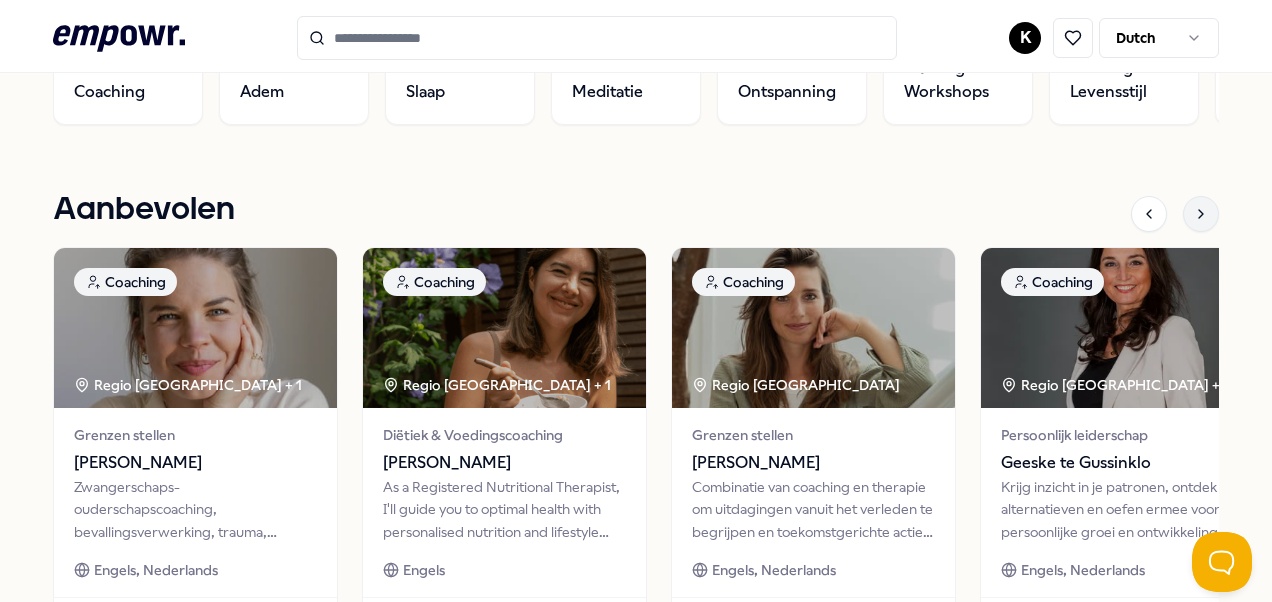 click at bounding box center (1201, 214) 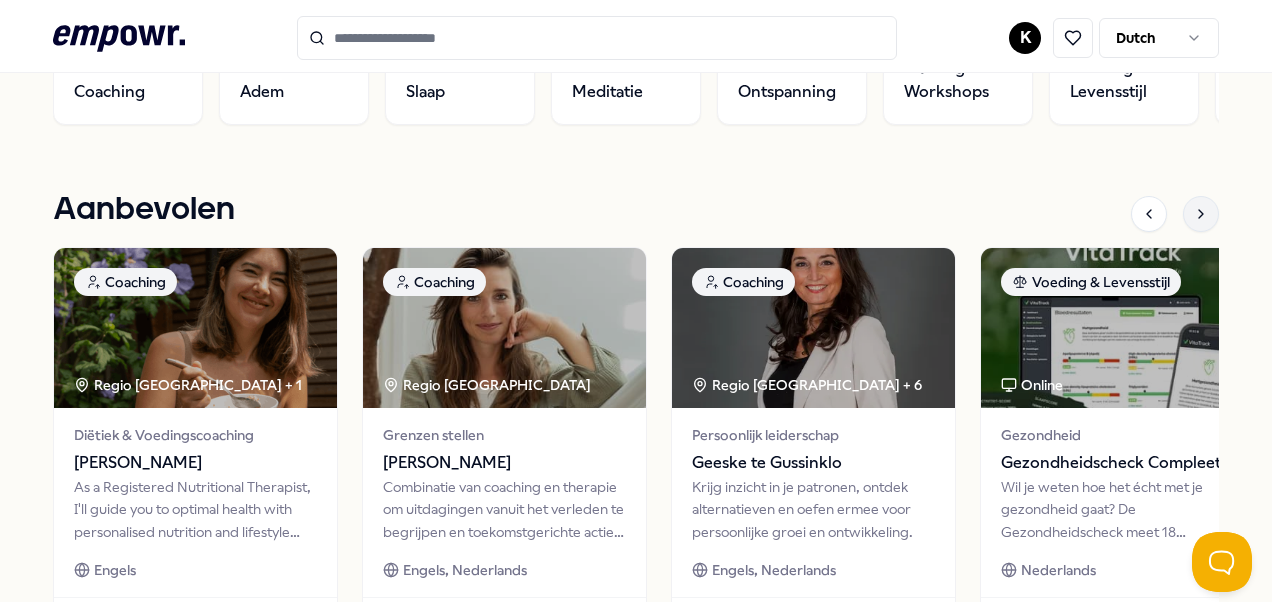 click 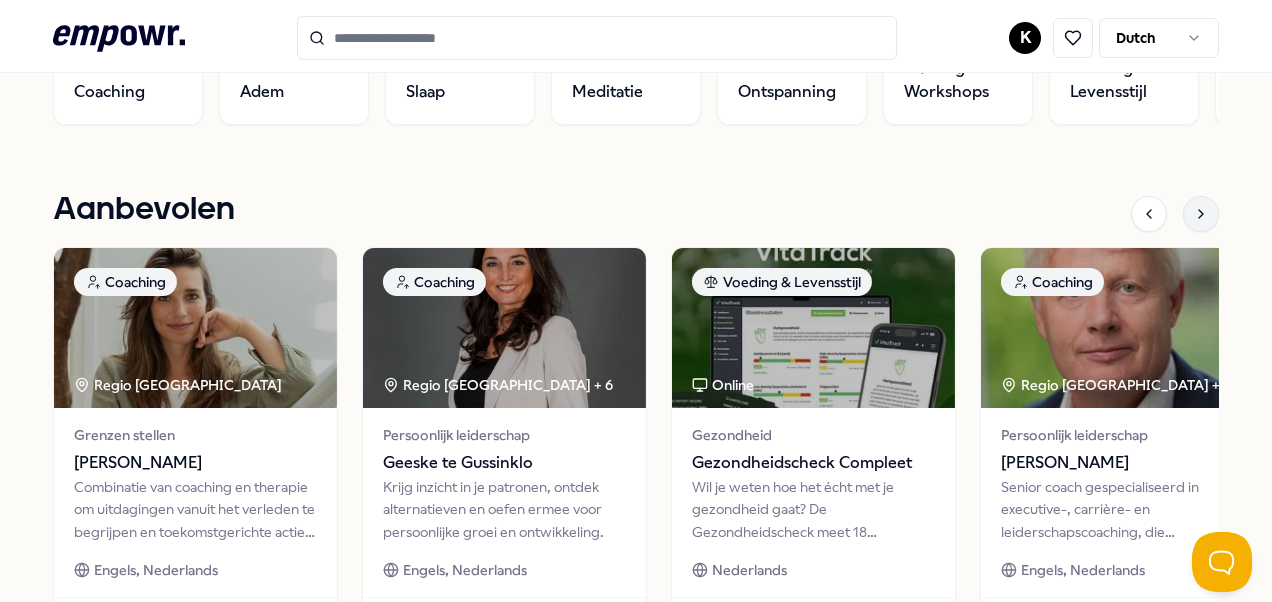 click 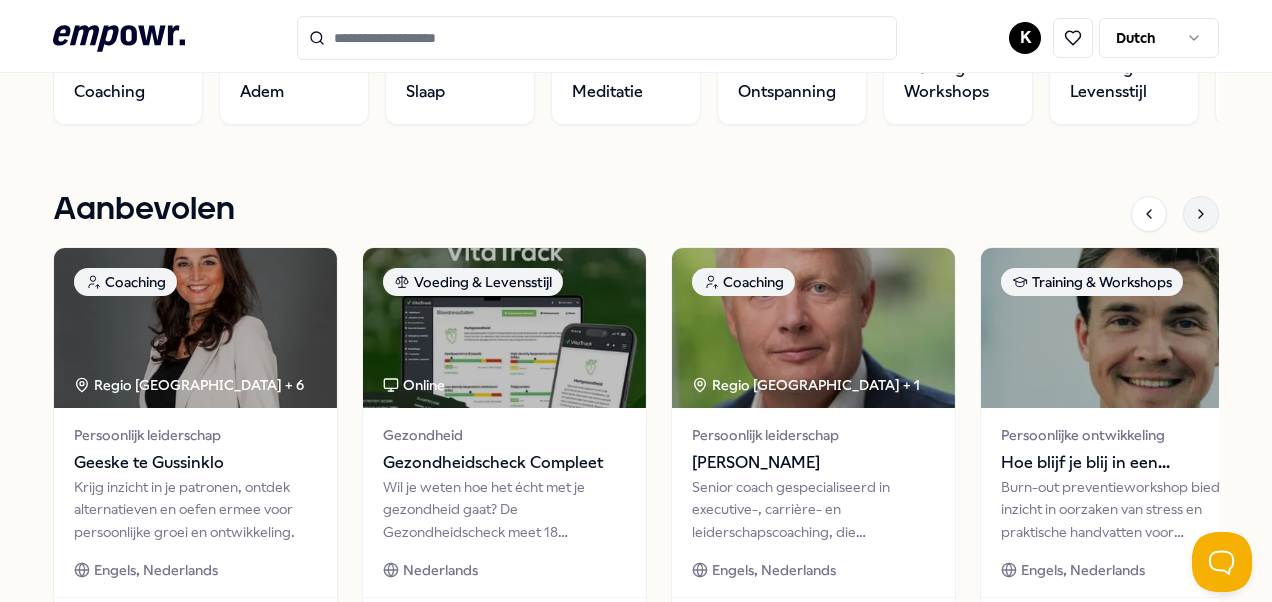 click 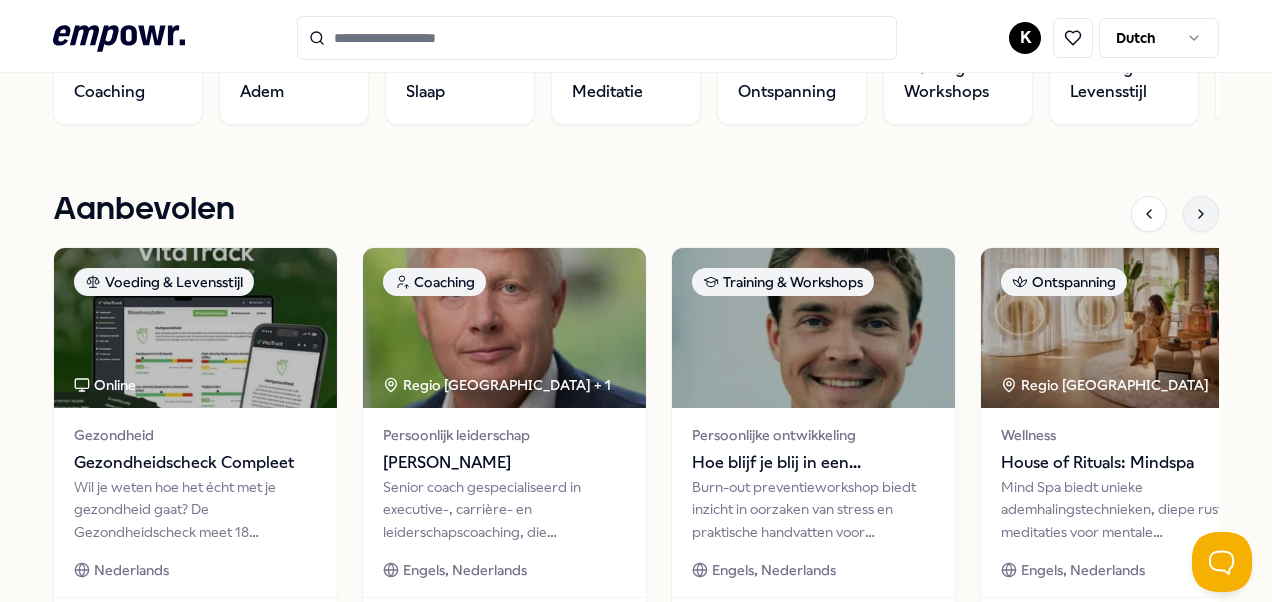 click 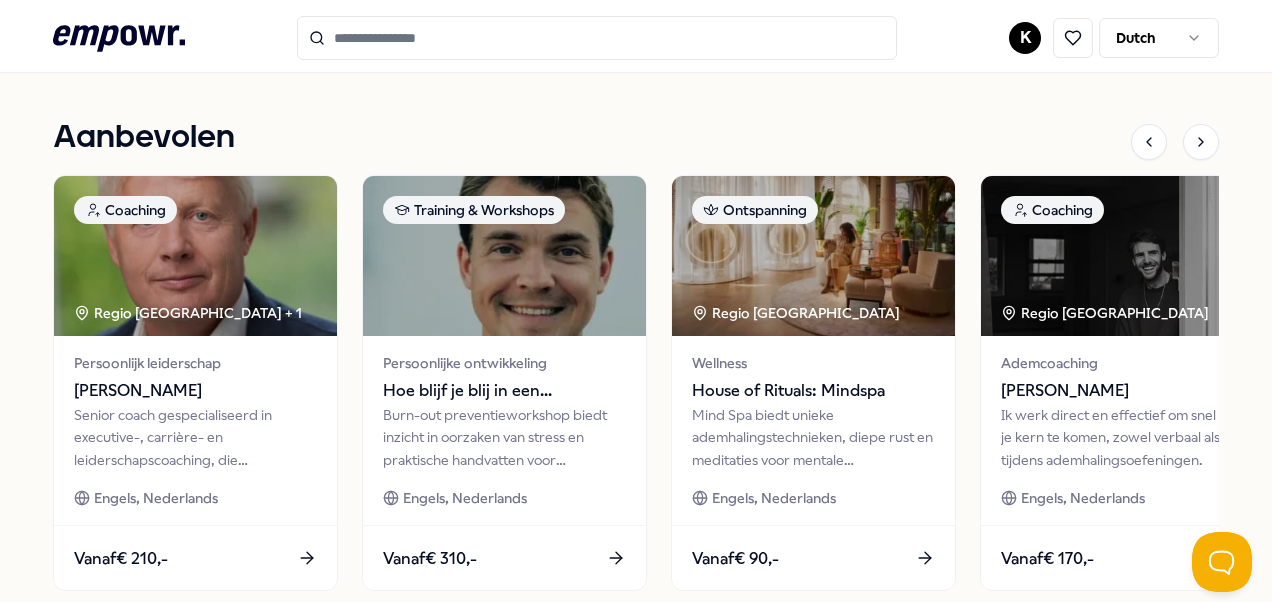 scroll, scrollTop: 900, scrollLeft: 0, axis: vertical 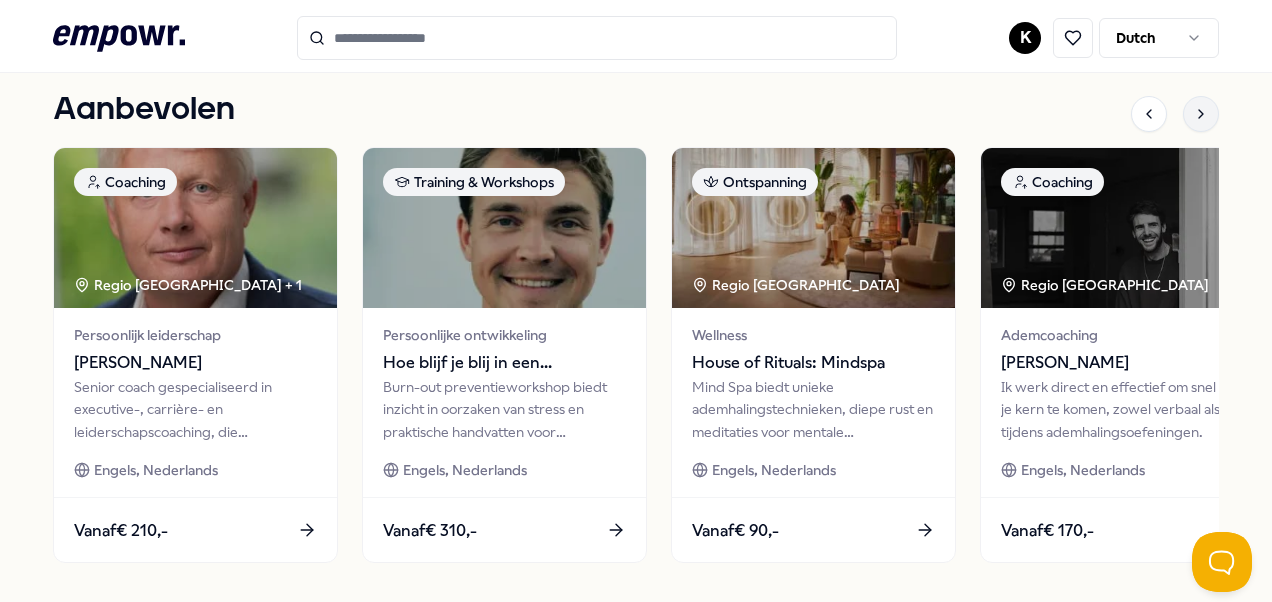 click 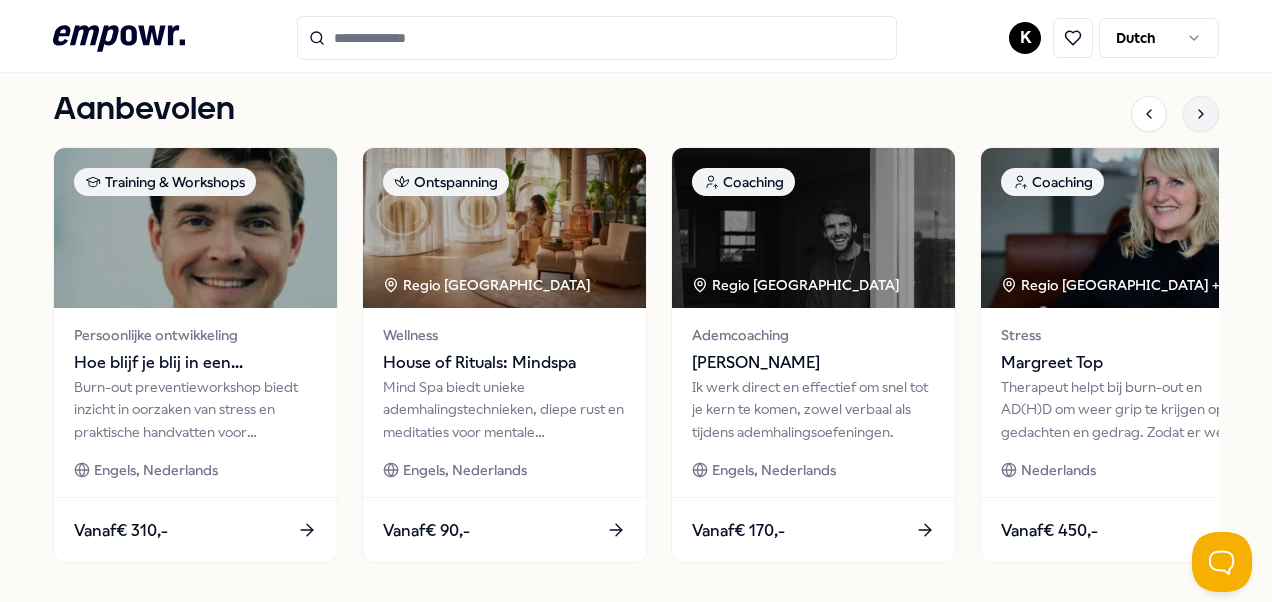 click 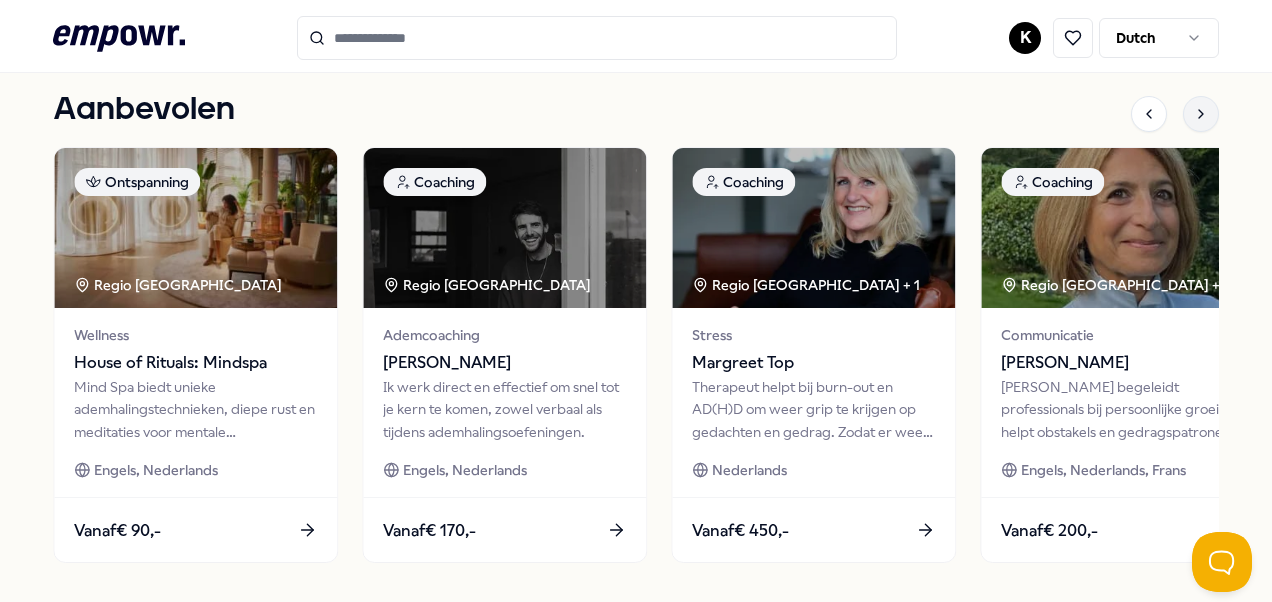 click 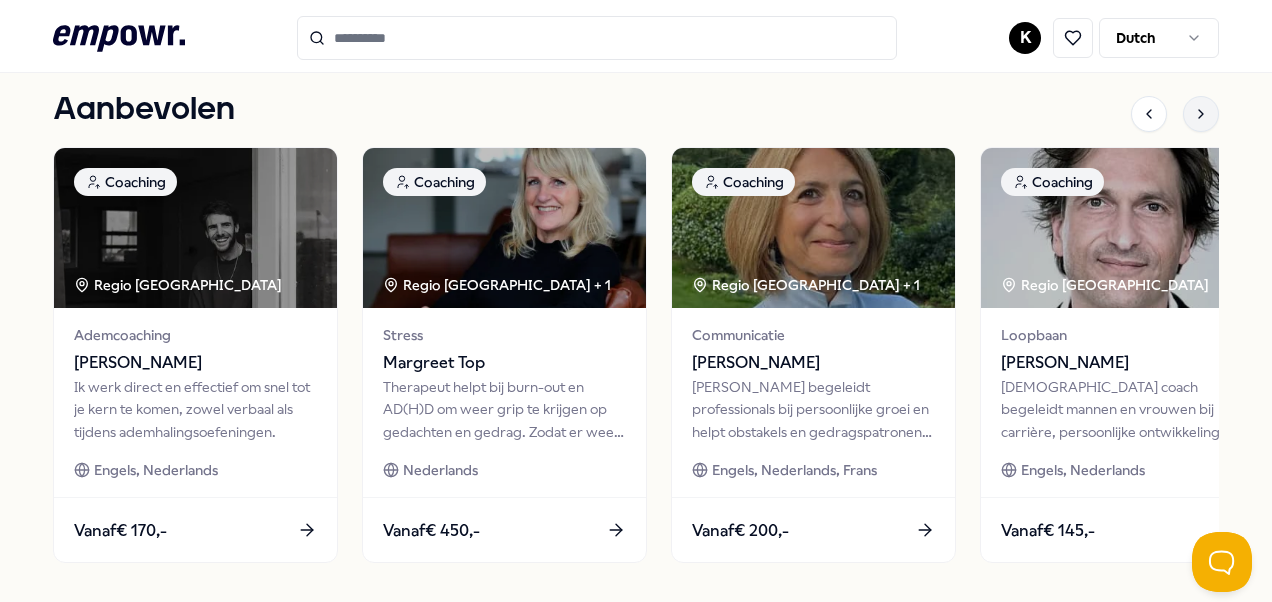 click 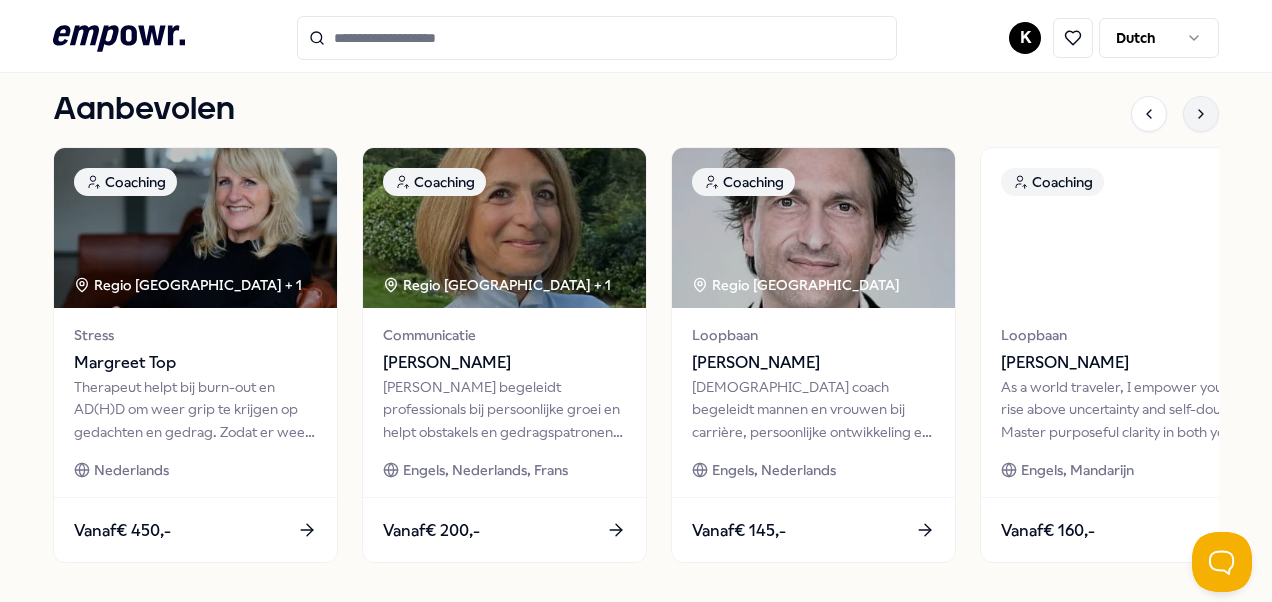 click 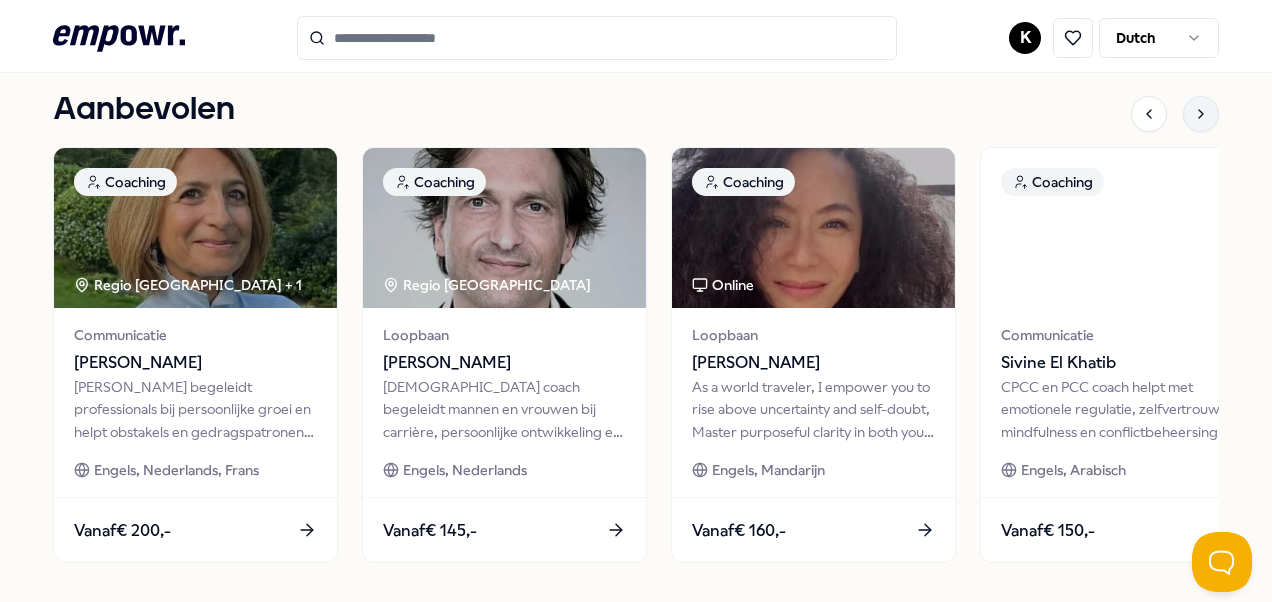 click 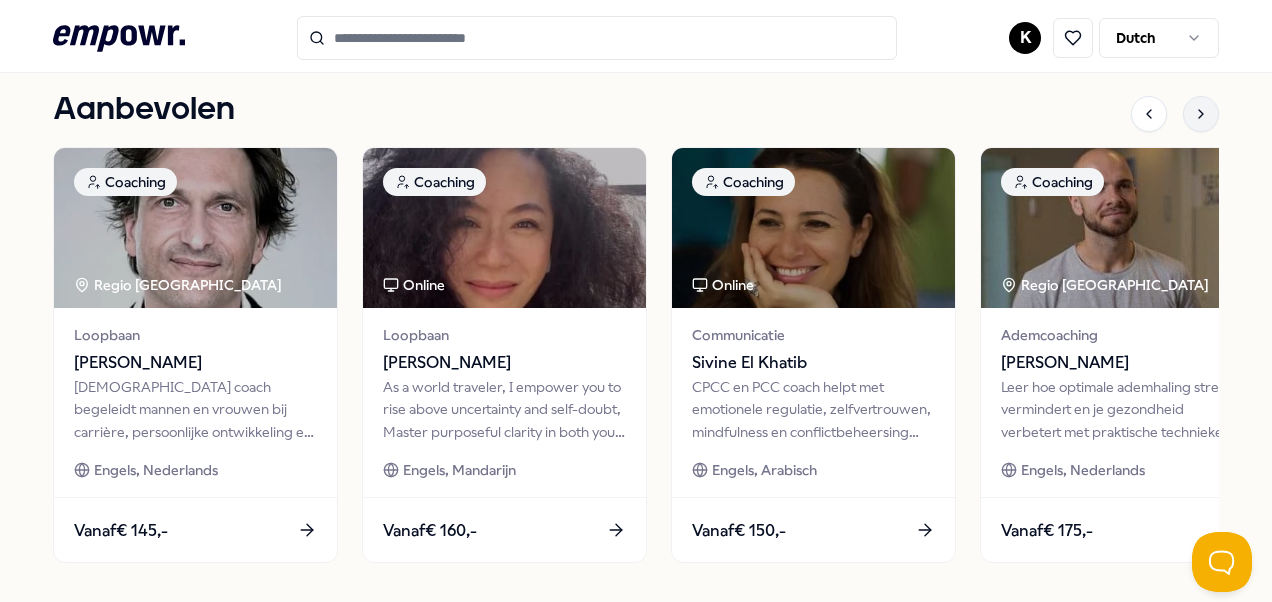 click 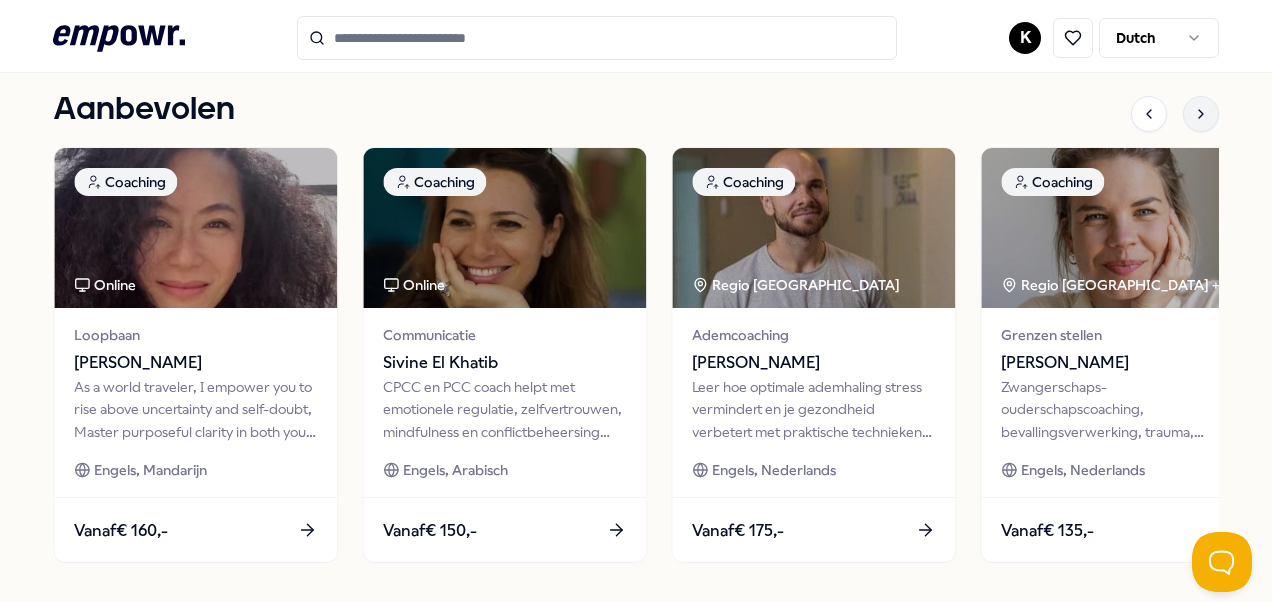 click 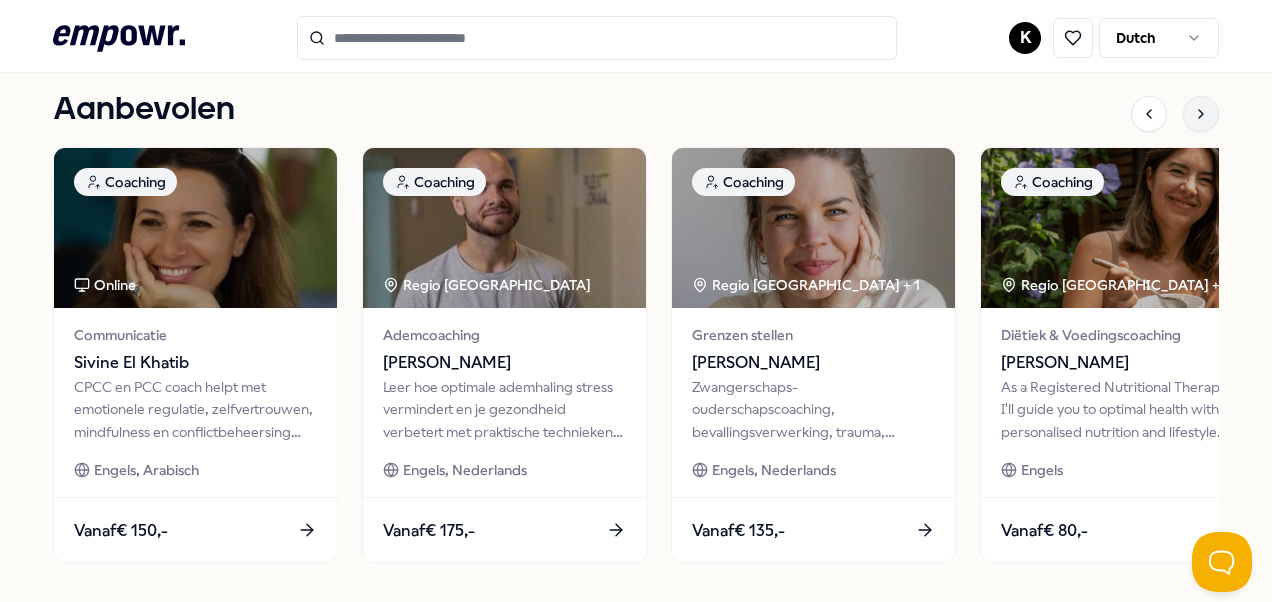 click 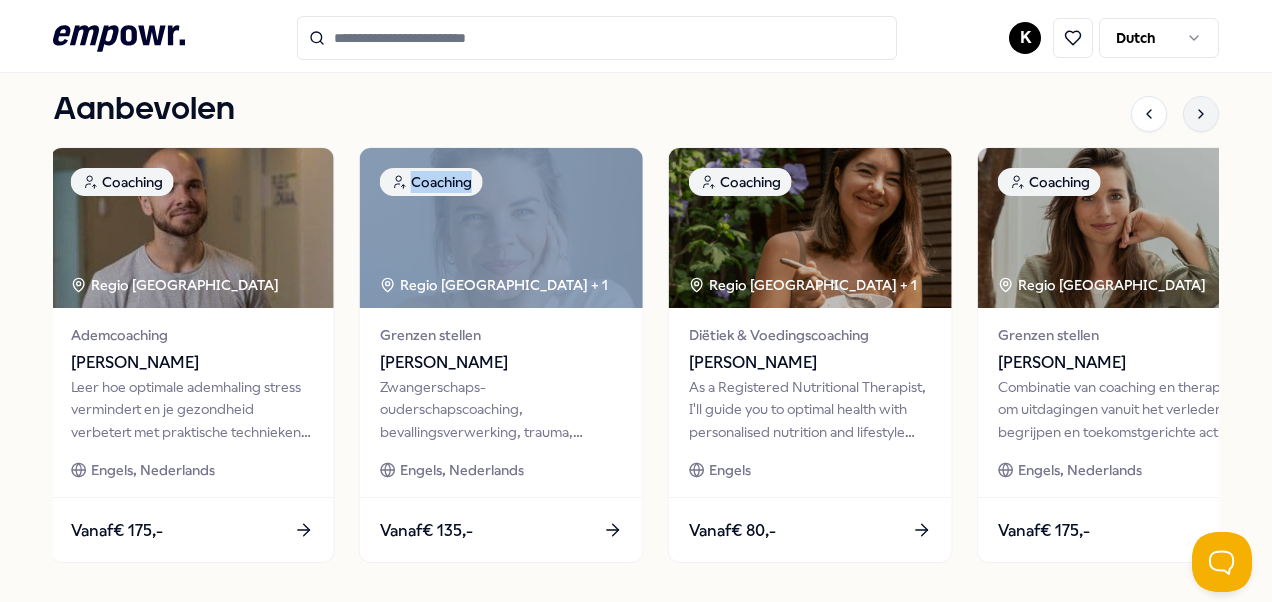 click 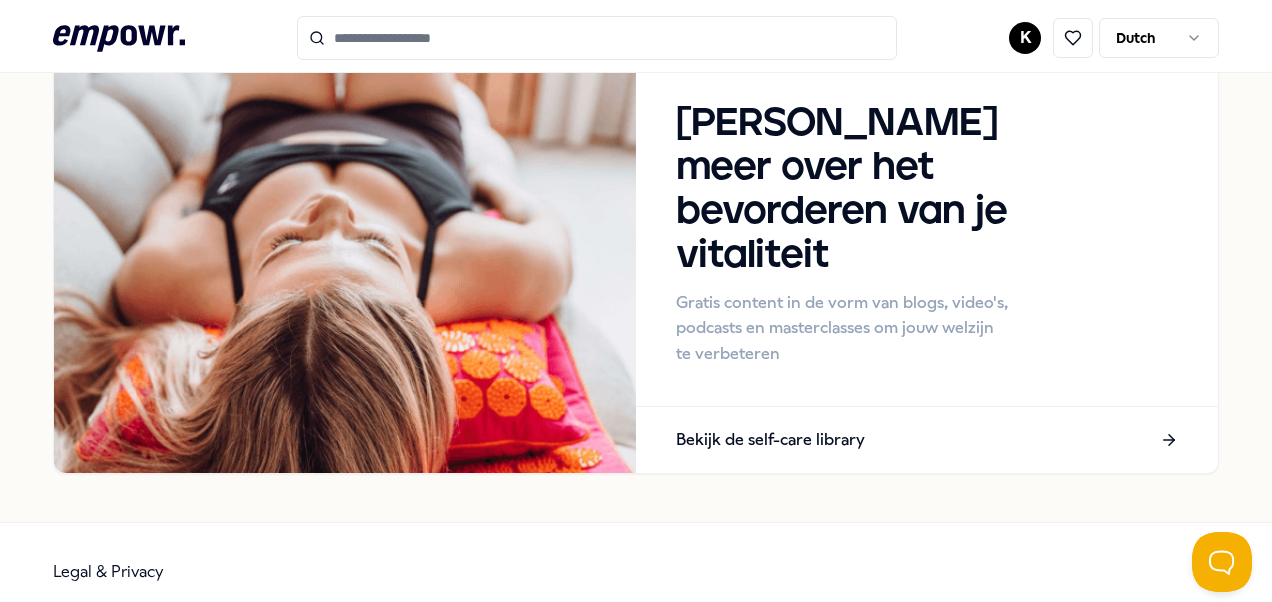 scroll, scrollTop: 1882, scrollLeft: 0, axis: vertical 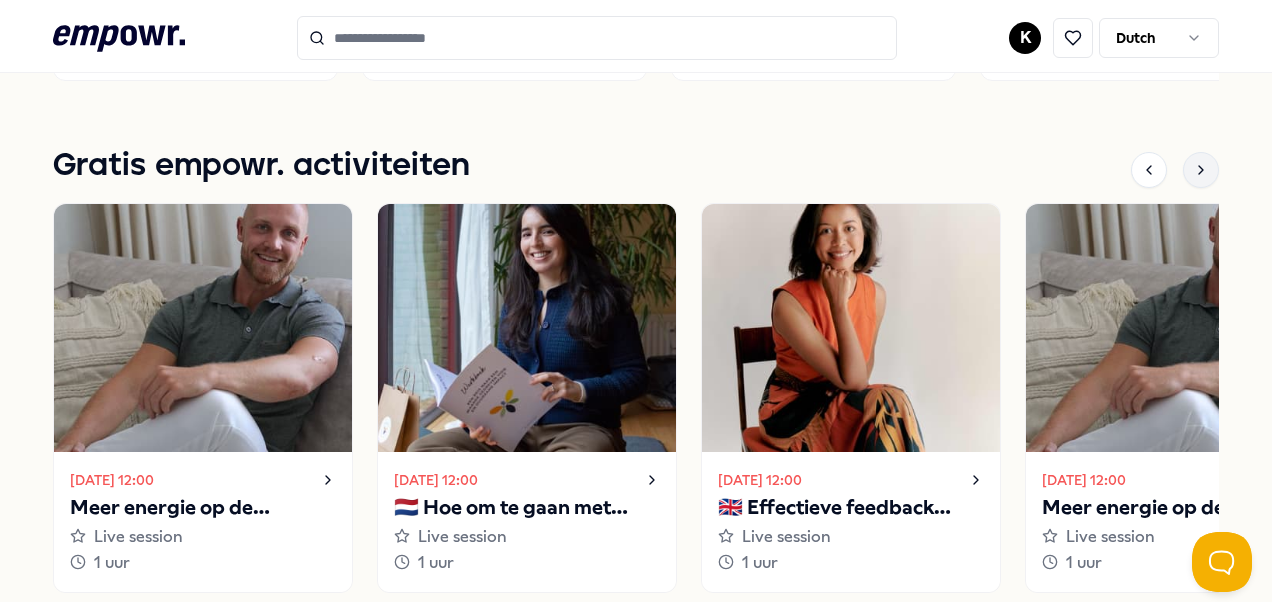 click 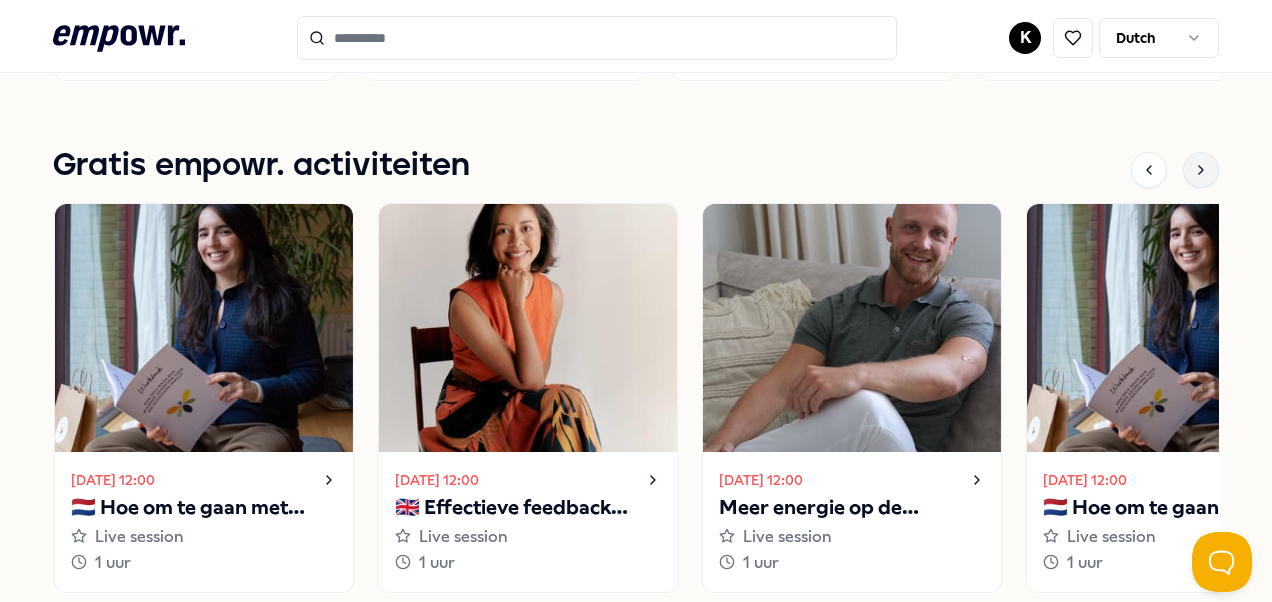 click 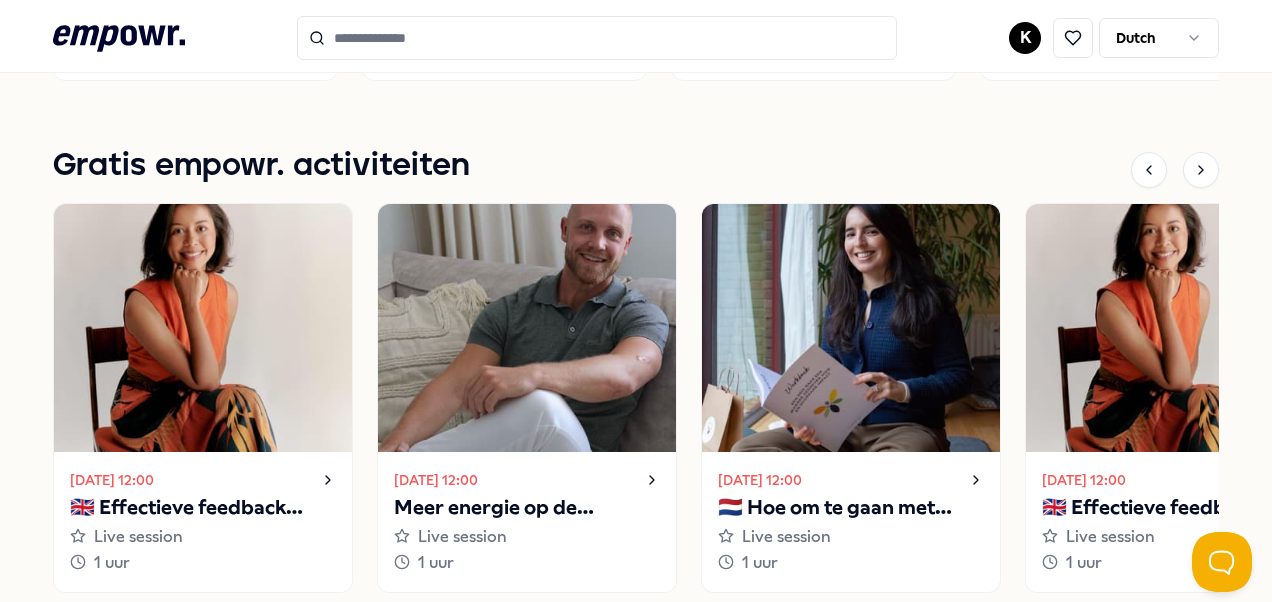 scroll, scrollTop: 1482, scrollLeft: 0, axis: vertical 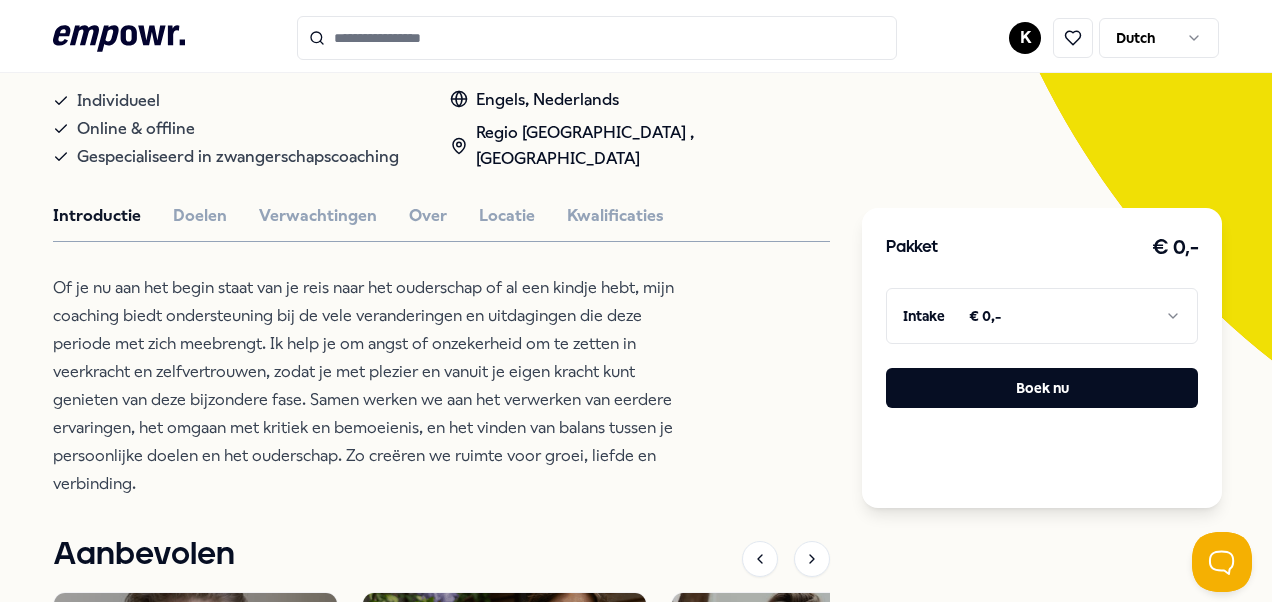 click on "Introductie Doelen Verwachtingen Over Locatie Kwalificaties" at bounding box center [441, 216] 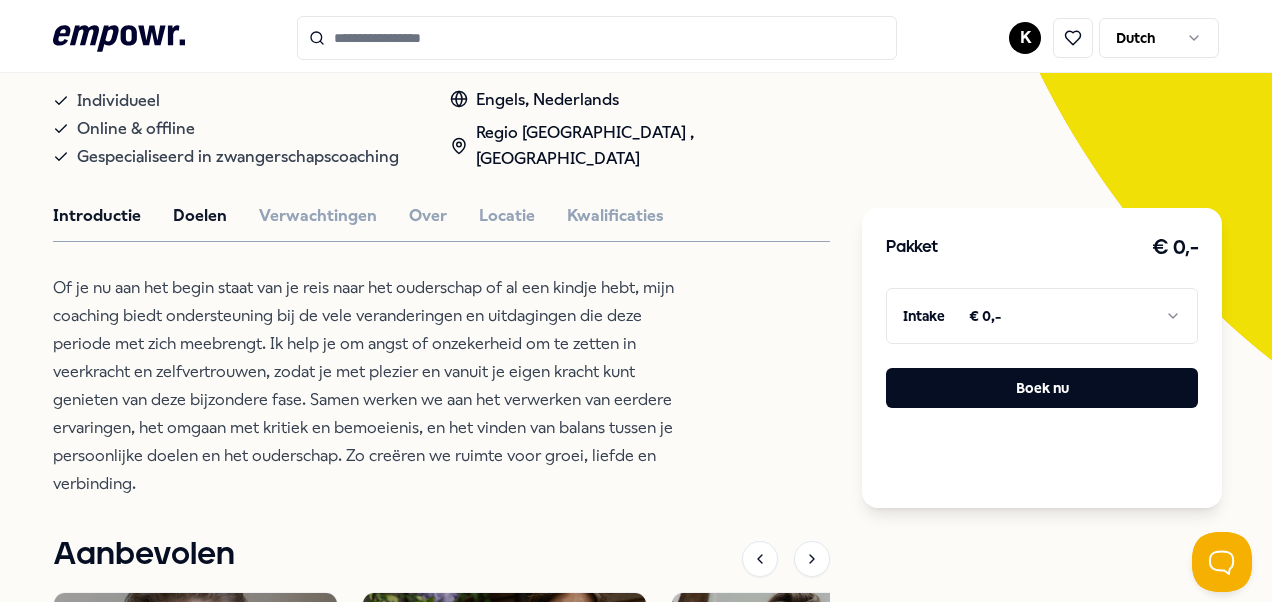 click on "Doelen" at bounding box center (200, 216) 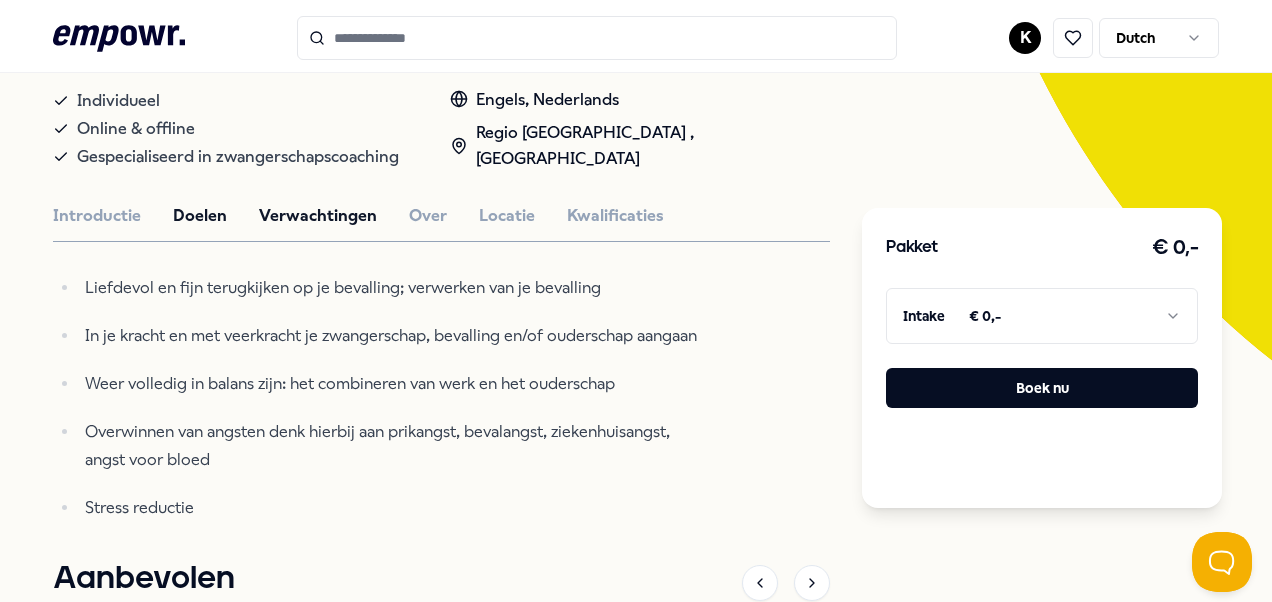 click on "Verwachtingen" at bounding box center (318, 216) 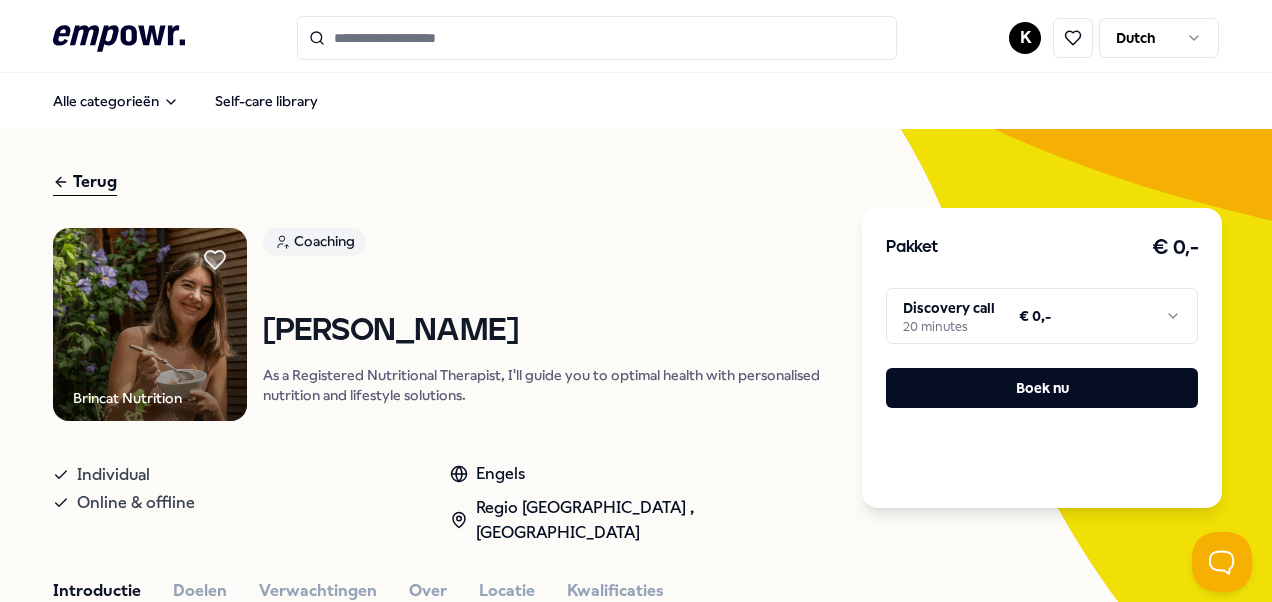scroll, scrollTop: 0, scrollLeft: 0, axis: both 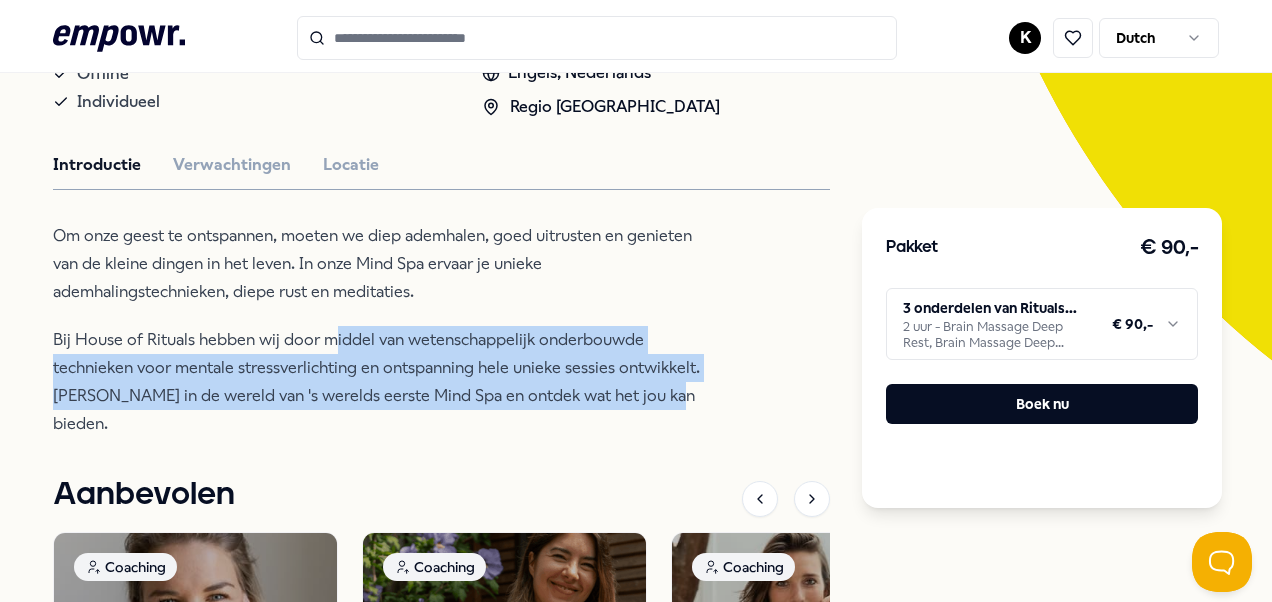 drag, startPoint x: 331, startPoint y: 311, endPoint x: 689, endPoint y: 379, distance: 364.40088 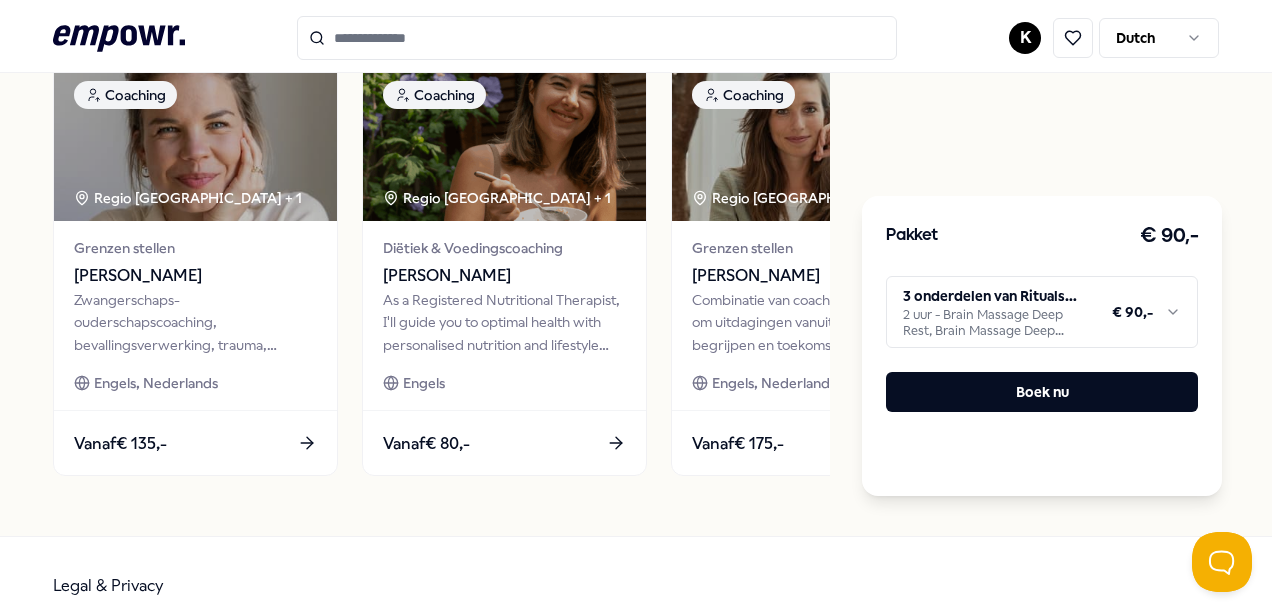 scroll, scrollTop: 172, scrollLeft: 0, axis: vertical 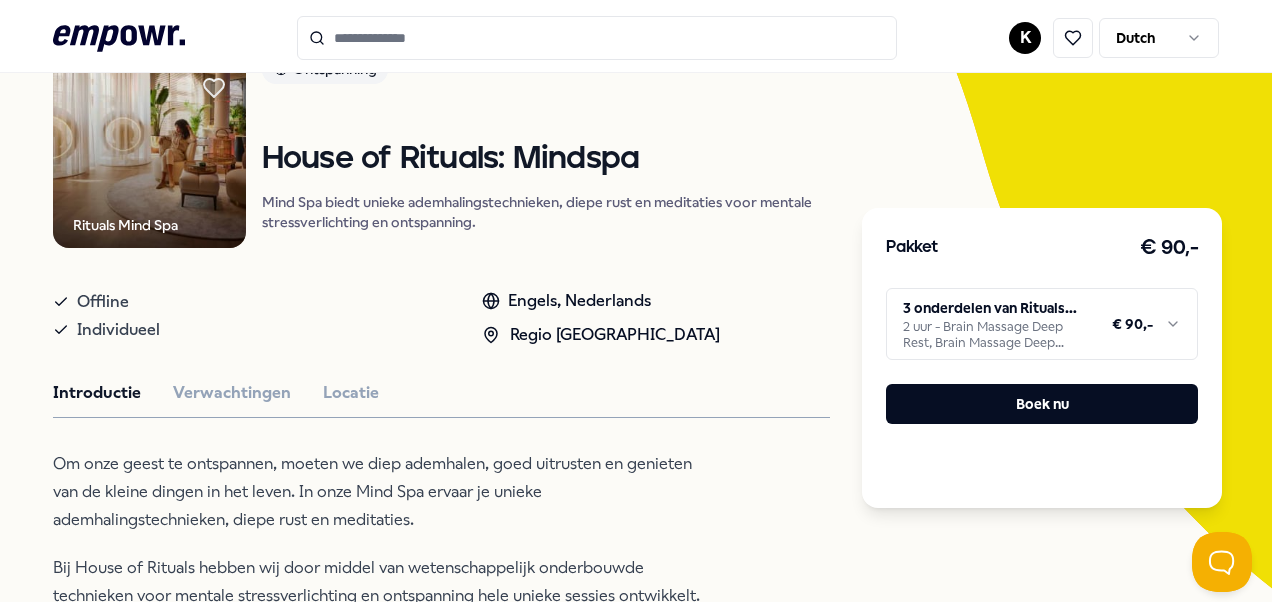 click on "Rituals Mind Spa Ontspanning House of Rituals: Mindspa Mind Spa biedt unieke ademhalingstechnieken, diepe rust en meditaties voor mentale stressverlichting en ontspanning. Offline Individueel Engels, Nederlands Regio Amsterdam  Introductie Verwachtingen Locatie Om onze geest te ontspannen, moeten we diep ademhalen, goed uitrusten en genieten van de kleine dingen in het leven. In onze Mind Spa ervaar je unieke ademhalingstechnieken, diepe rust en meditaties. Bij House of Rituals hebben wij door middel van wetenschappelijk onderbouwde technieken voor mentale stressverlichting en ontspanning hele unieke sessies ontwikkelt. Duik in de wereld van 's werelds eerste Mind Spa en ontdek wat het jou kan bieden. Aanbevolen Coaching Regio  West  NL    + 1 Grenzen stellen Eef van Soest Zwangerschaps- ouderschapscoaching, bevallingsverwerking, trauma, (prik)angst &
stresscoaching. Engels, Nederlands Vanaf  € 135,- Coaching Regio  West  NL    + 1 Diëtiek & Voedingscoaching Emma Brincat Engels Vanaf  € 80,- Coaching" at bounding box center [441, 626] 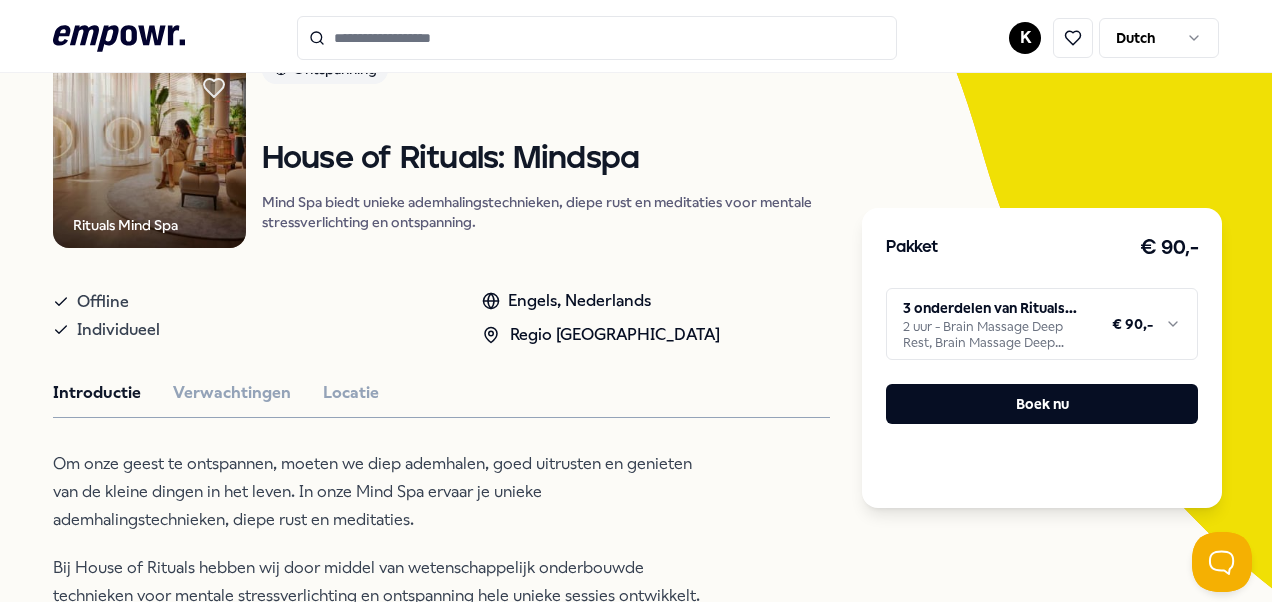 click on ".empowr-logo_svg__cls-1{fill:#03032f} K Dutch Alle categorieën   Self-care library Terug Rituals Mind Spa Ontspanning House of Rituals: Mindspa Mind Spa biedt unieke ademhalingstechnieken, diepe rust en meditaties voor mentale stressverlichting en ontspanning. Offline Individueel Engels, Nederlands Regio Amsterdam  Introductie Verwachtingen Locatie Om onze geest te ontspannen, moeten we diep ademhalen, goed uitrusten en genieten van de kleine dingen in het leven. In onze Mind Spa ervaar je unieke ademhalingstechnieken, diepe rust en meditaties. Bij House of Rituals hebben wij door middel van wetenschappelijk onderbouwde technieken voor mentale stressverlichting en ontspanning hele unieke sessies ontwikkelt. Duik in de wereld van 's werelds eerste Mind Spa en ontdek wat het jou kan bieden. Aanbevolen Coaching Regio  West  NL    + 1 Grenzen stellen Eef van Soest Zwangerschaps- ouderschapscoaching, bevallingsverwerking, trauma, (prik)angst &
stresscoaching. Engels, Nederlands Vanaf  € 135,- Coaching   + 1" at bounding box center [636, 301] 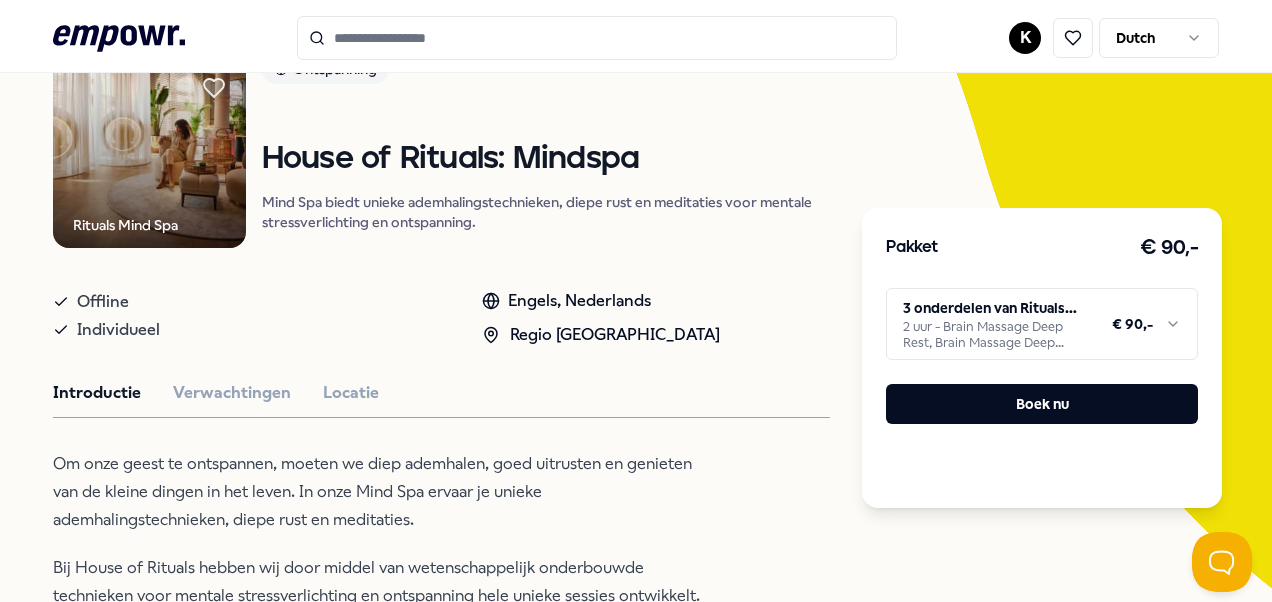 click on ".empowr-logo_svg__cls-1{fill:#03032f} K Dutch Alle categorieën   Self-care library Terug Rituals Mind Spa Ontspanning House of Rituals: Mindspa Mind Spa biedt unieke ademhalingstechnieken, diepe rust en meditaties voor mentale stressverlichting en ontspanning. Offline Individueel Engels, Nederlands Regio Amsterdam  Introductie Verwachtingen Locatie Om onze geest te ontspannen, moeten we diep ademhalen, goed uitrusten en genieten van de kleine dingen in het leven. In onze Mind Spa ervaar je unieke ademhalingstechnieken, diepe rust en meditaties. Bij House of Rituals hebben wij door middel van wetenschappelijk onderbouwde technieken voor mentale stressverlichting en ontspanning hele unieke sessies ontwikkelt. Duik in de wereld van 's werelds eerste Mind Spa en ontdek wat het jou kan bieden. Aanbevolen Coaching Regio  West  NL    + 1 Grenzen stellen Eef van Soest Zwangerschaps- ouderschapscoaching, bevallingsverwerking, trauma, (prik)angst &
stresscoaching. Engels, Nederlands Vanaf  € 135,- Coaching   + 1" at bounding box center (636, 301) 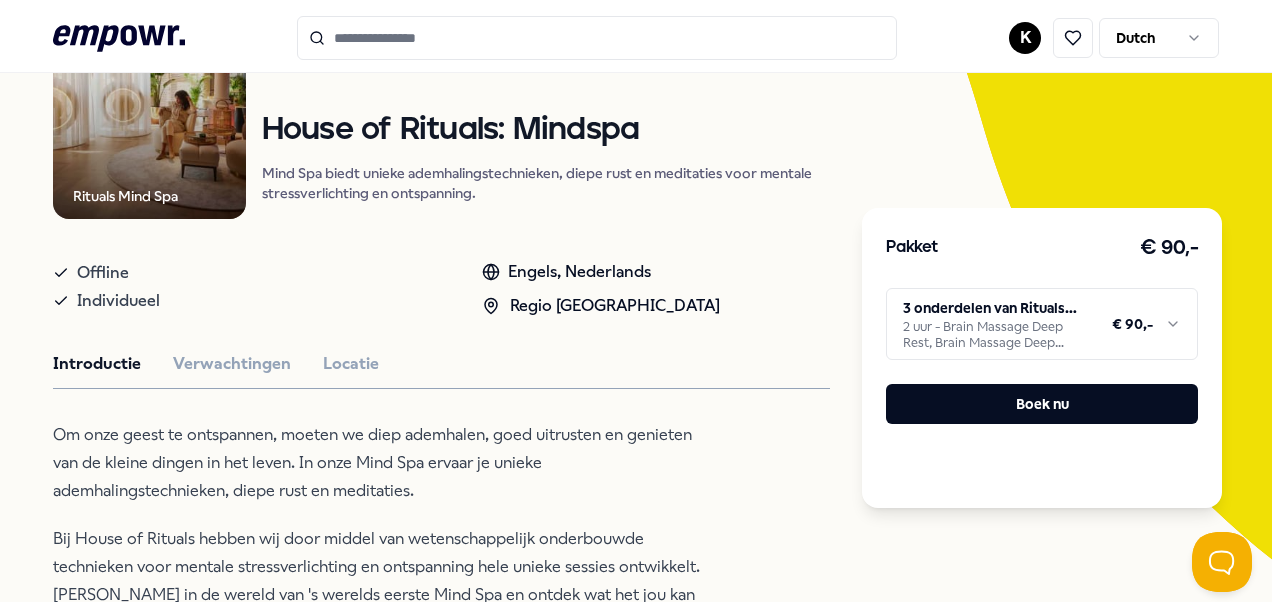 scroll, scrollTop: 172, scrollLeft: 0, axis: vertical 